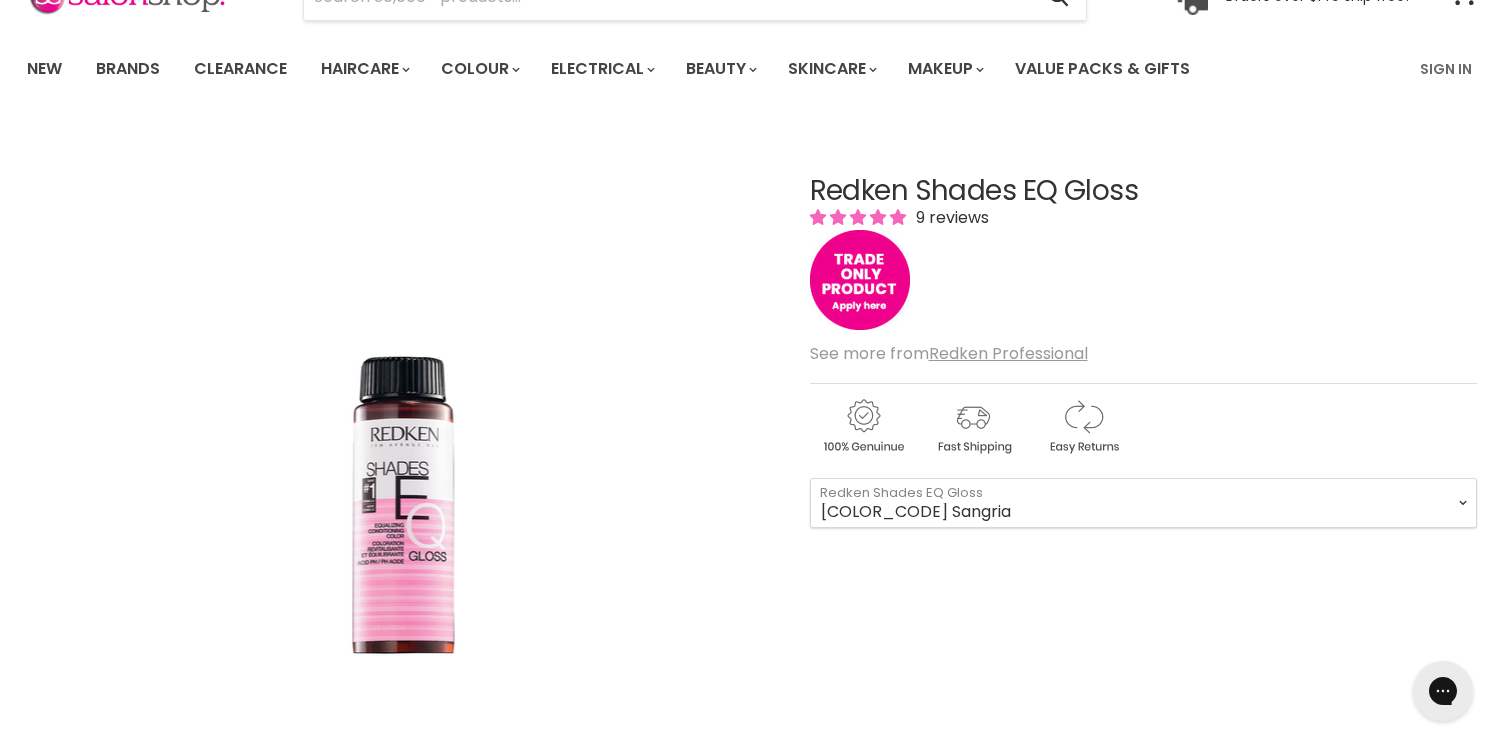 scroll, scrollTop: 92, scrollLeft: 0, axis: vertical 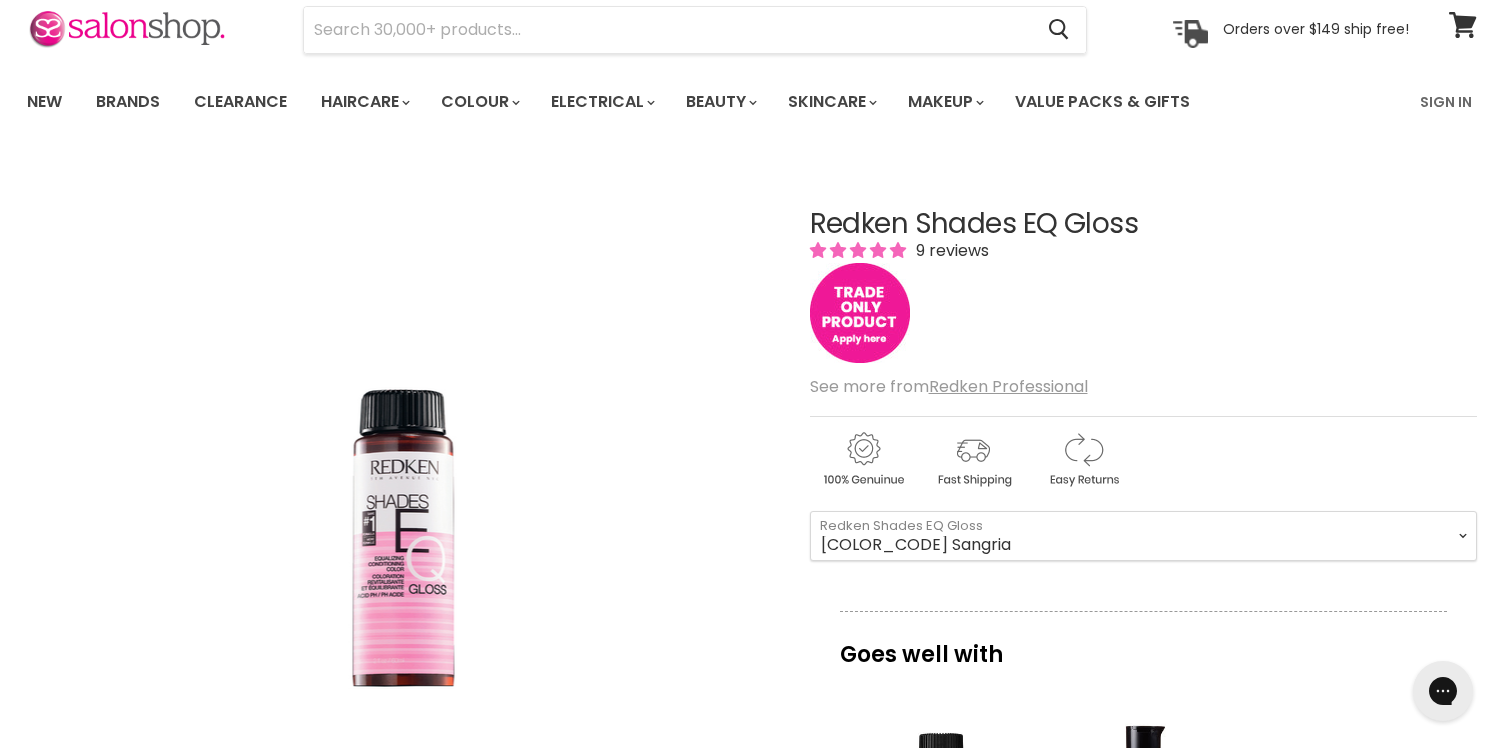click at bounding box center [860, 313] 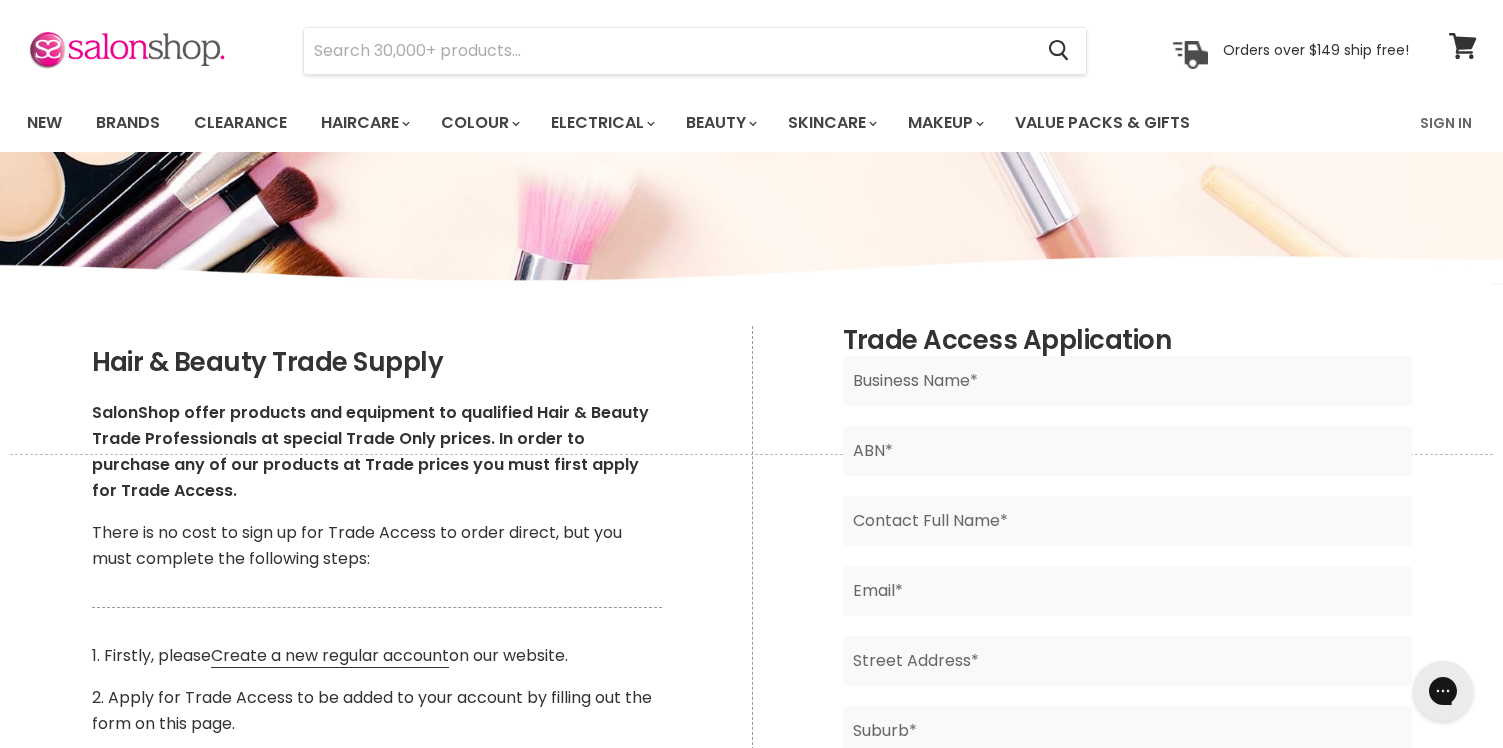 scroll, scrollTop: 69, scrollLeft: 0, axis: vertical 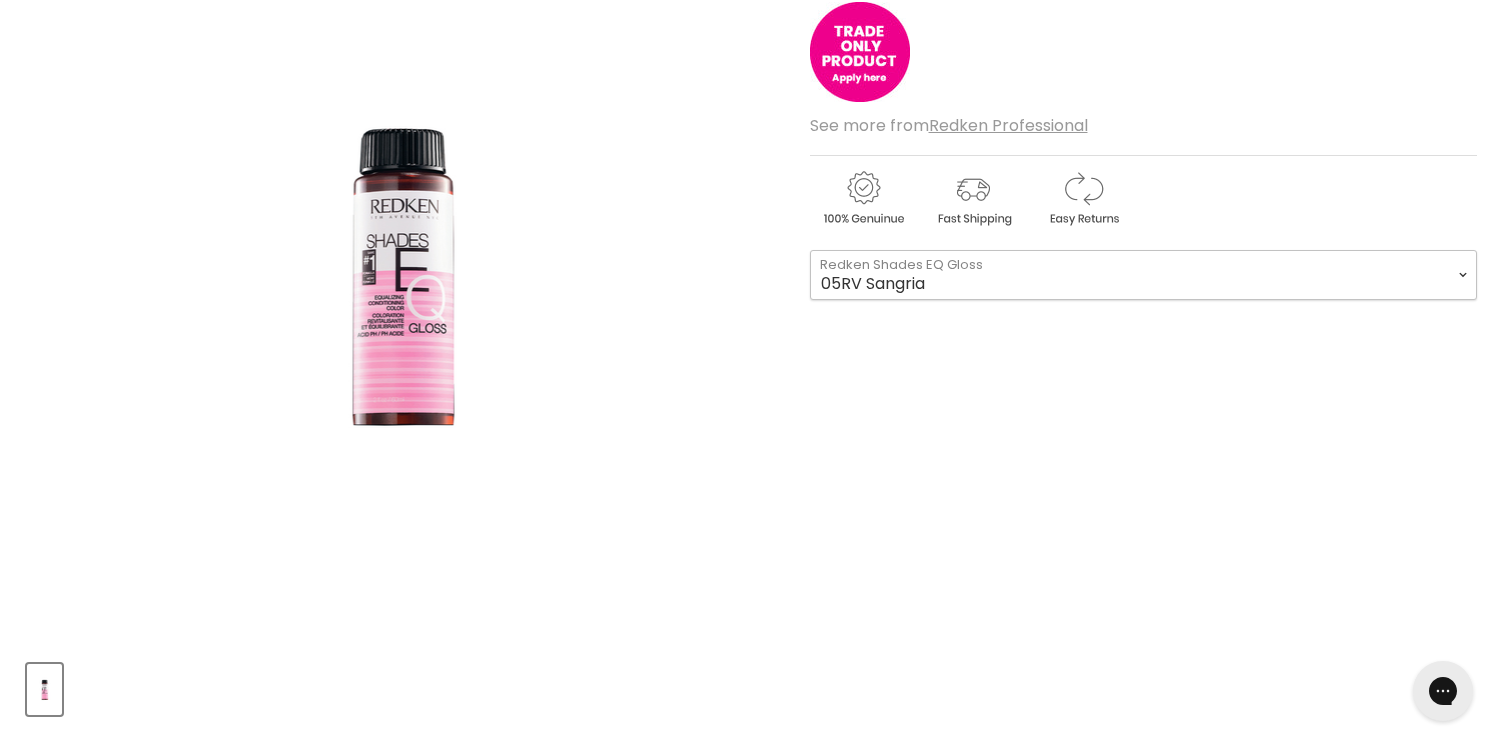 click on "08VB Violet Frost
05V Cosmic Violet
06VB Violet Lagoon
04NA Storm Cloud
06NA Granite
08NA Volcanic
09NA Mist
06T Iron
07T Steel
08T Silver
06GN Moss
08GN Ivy
01B Onyx" at bounding box center [1143, 275] 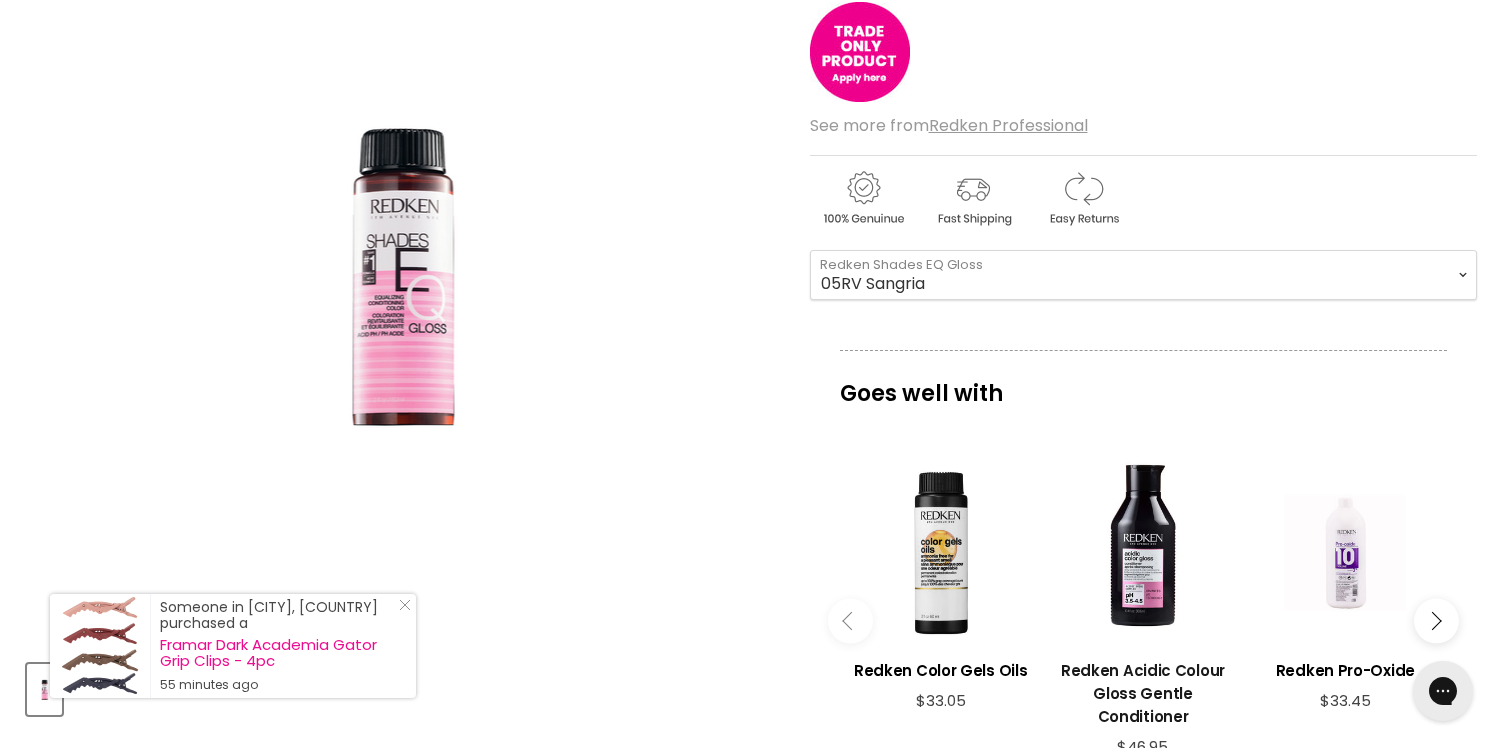 click on "Redken Acidic Colour Gloss Gentle Conditioner" at bounding box center [1143, 693] 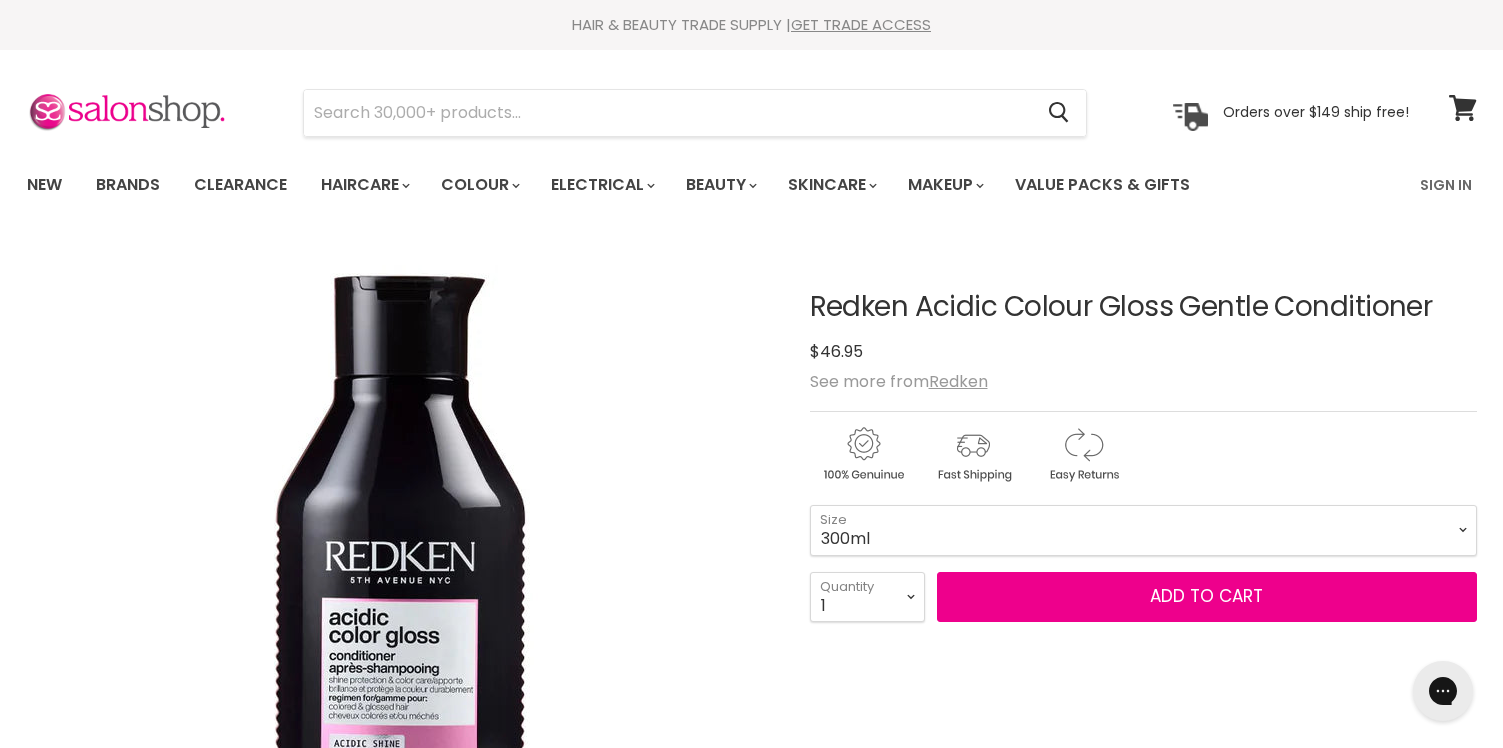 scroll, scrollTop: 0, scrollLeft: 0, axis: both 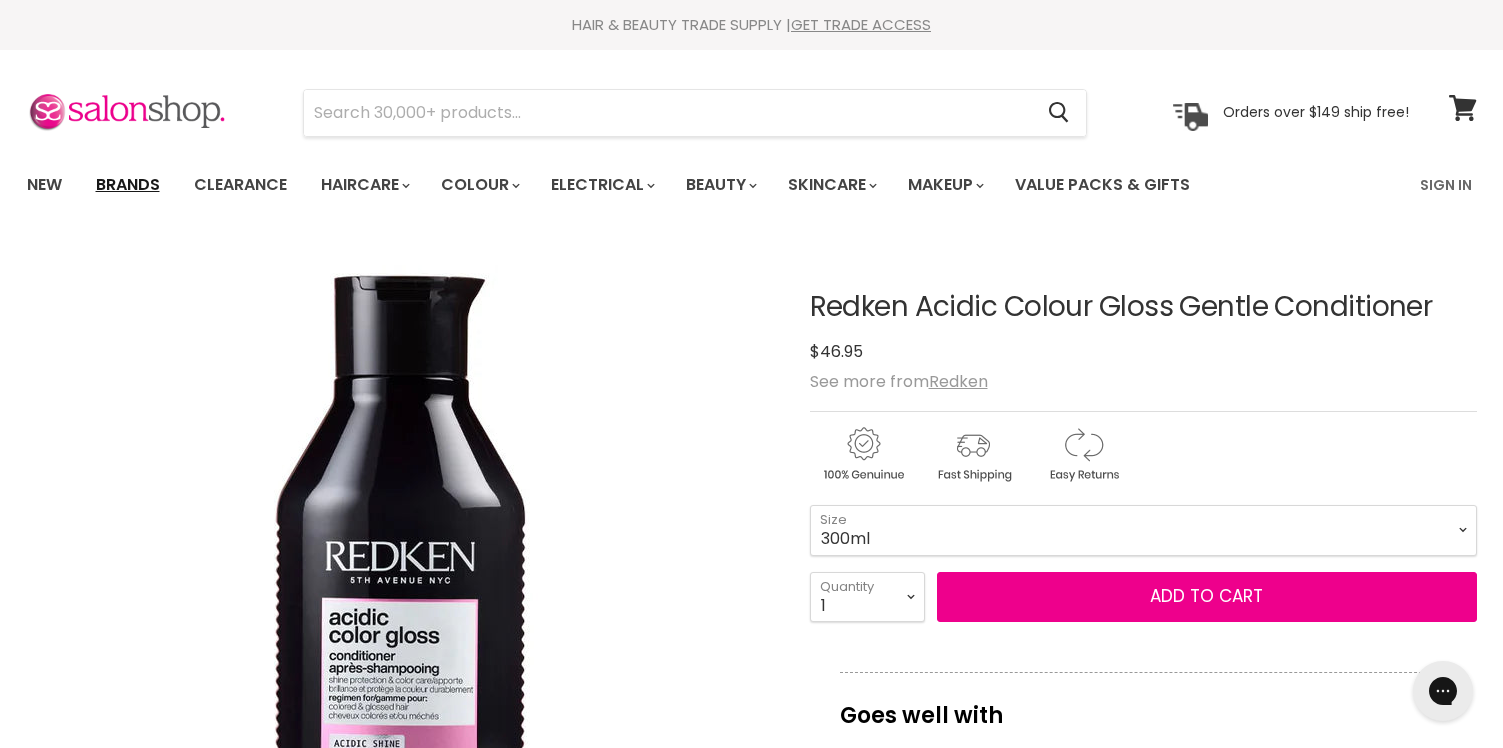 click on "Brands" at bounding box center [128, 185] 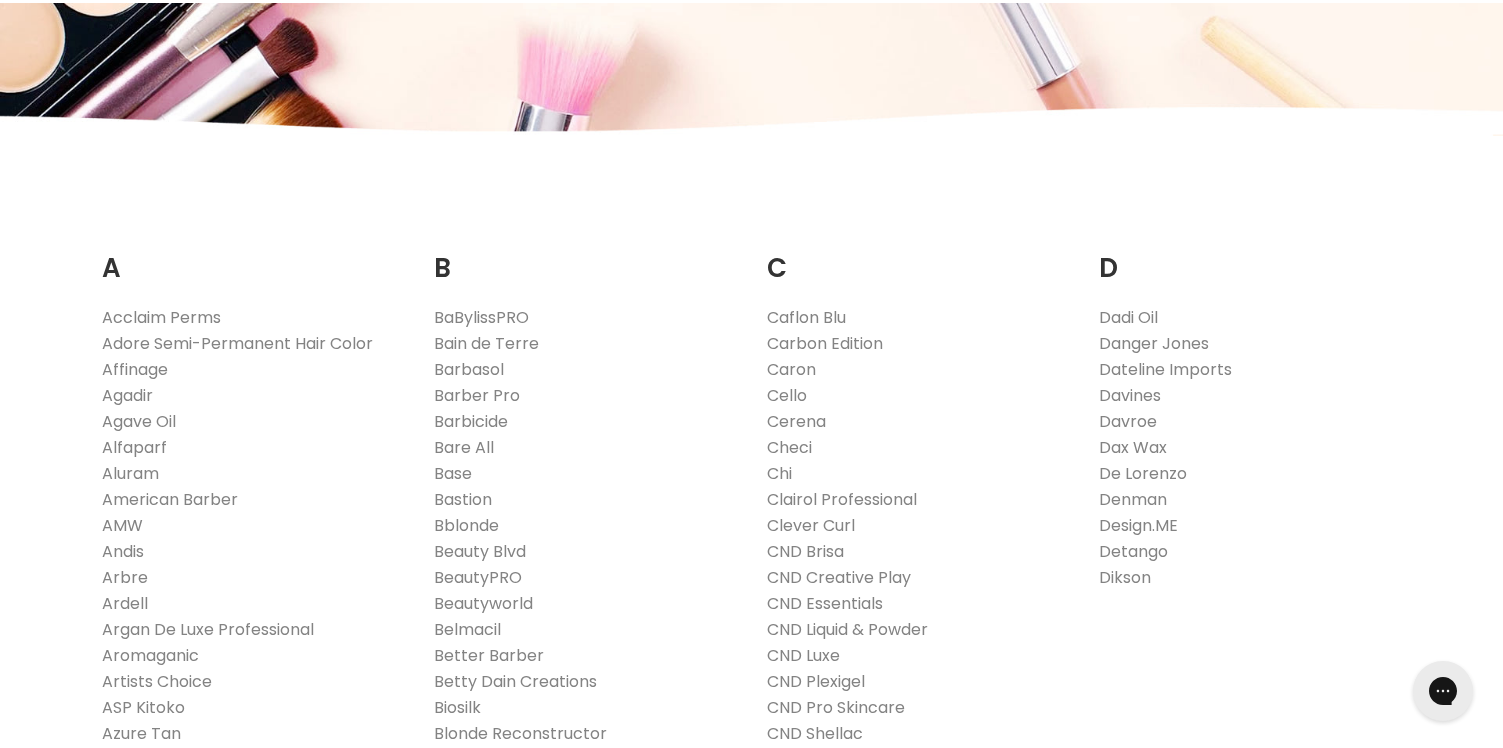 scroll, scrollTop: 0, scrollLeft: 0, axis: both 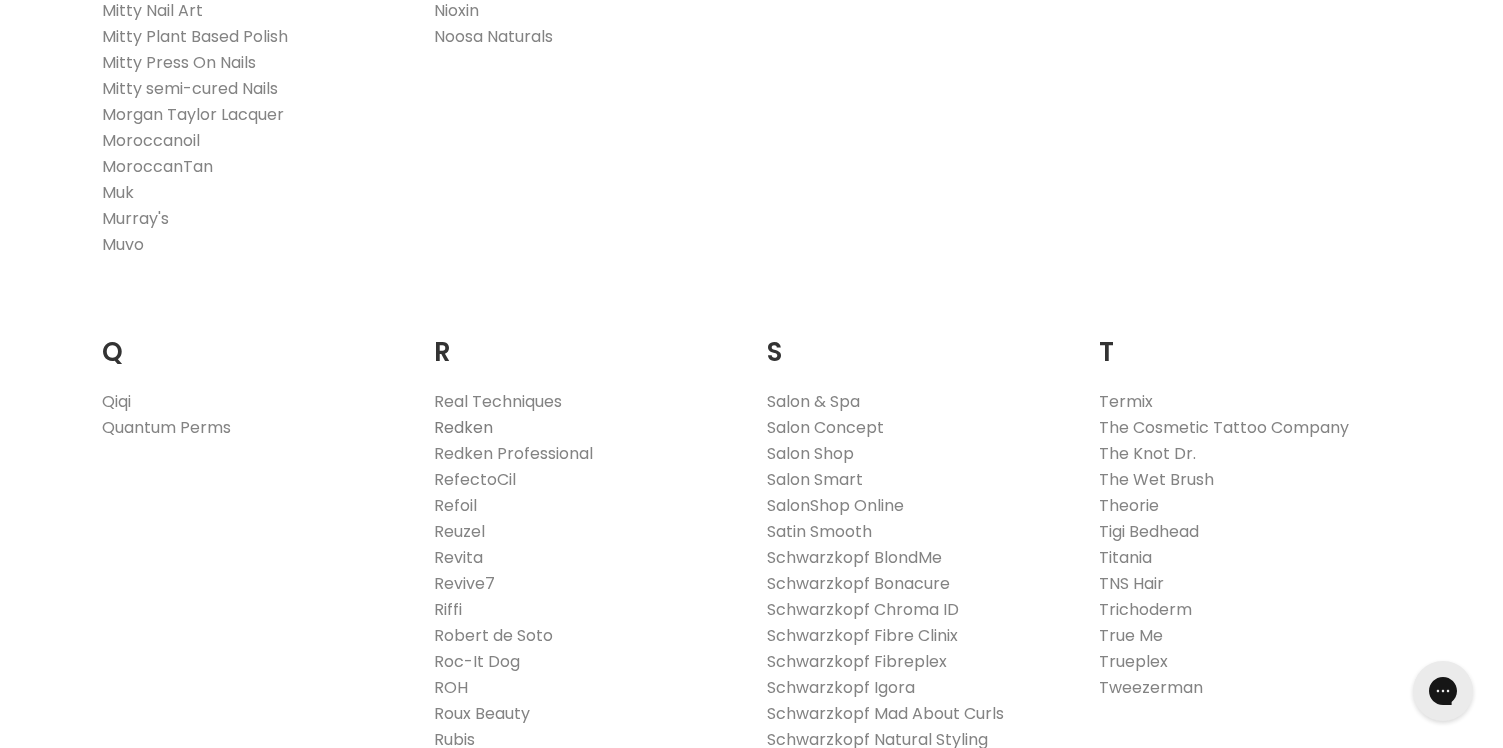 click on "Redken" at bounding box center [463, 427] 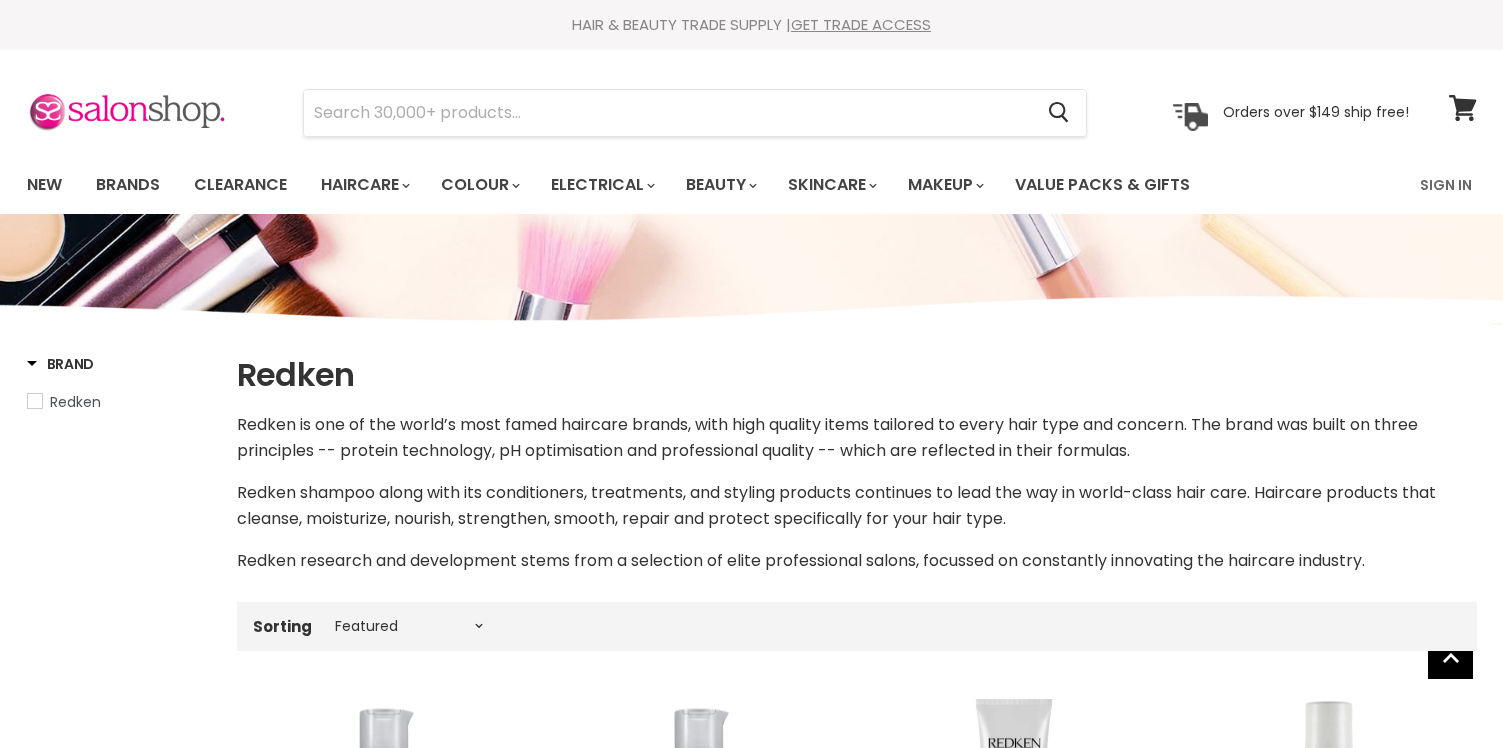 select on "manual" 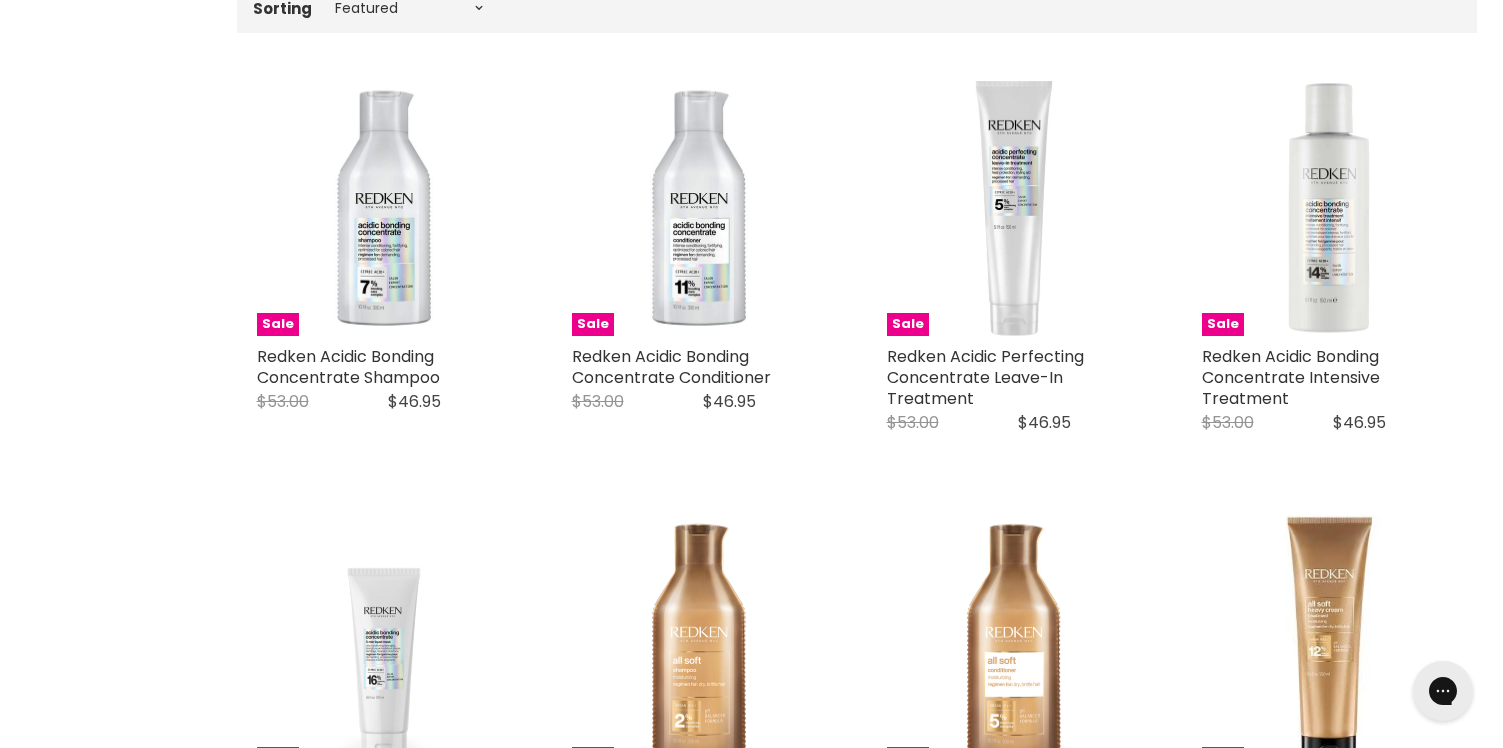 scroll, scrollTop: 0, scrollLeft: 0, axis: both 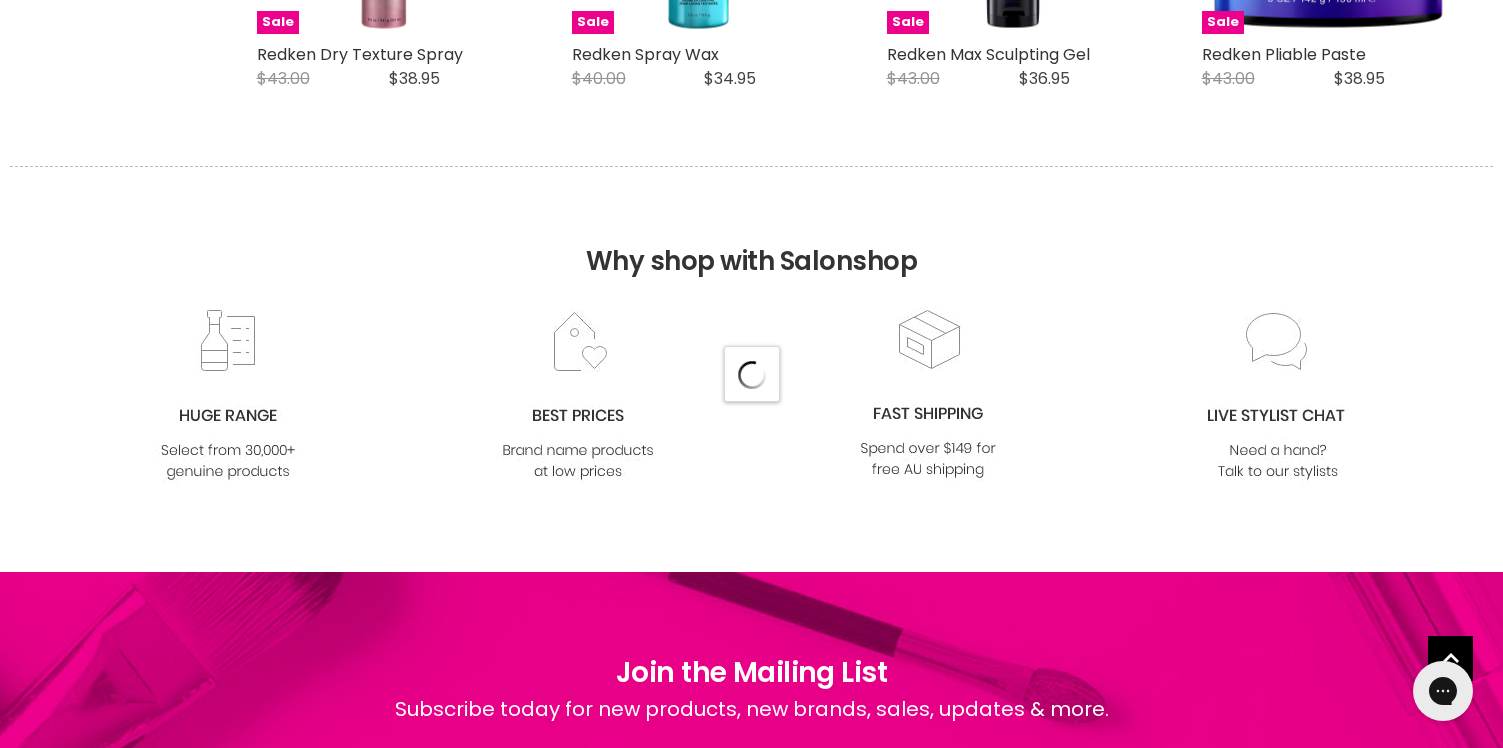 select on "manual" 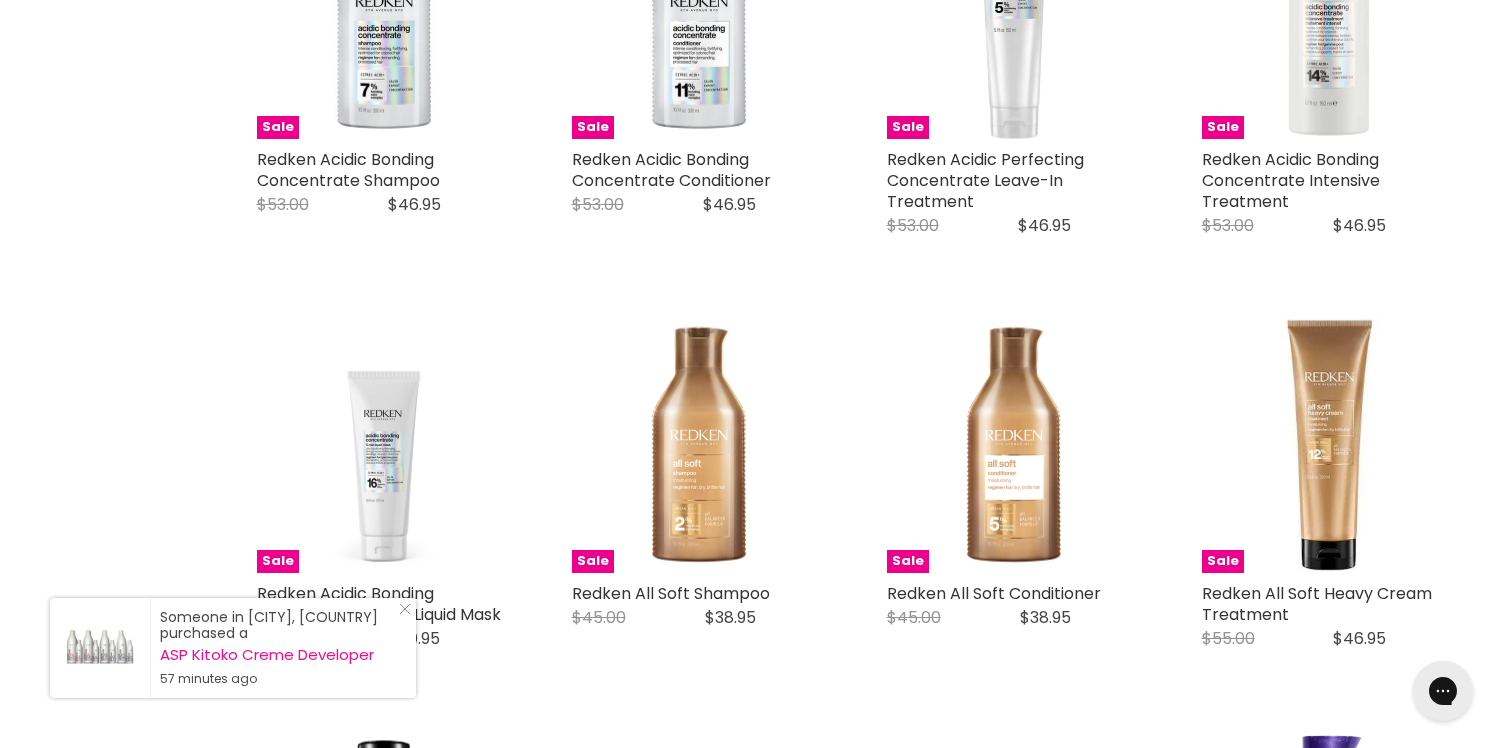 scroll, scrollTop: 0, scrollLeft: 0, axis: both 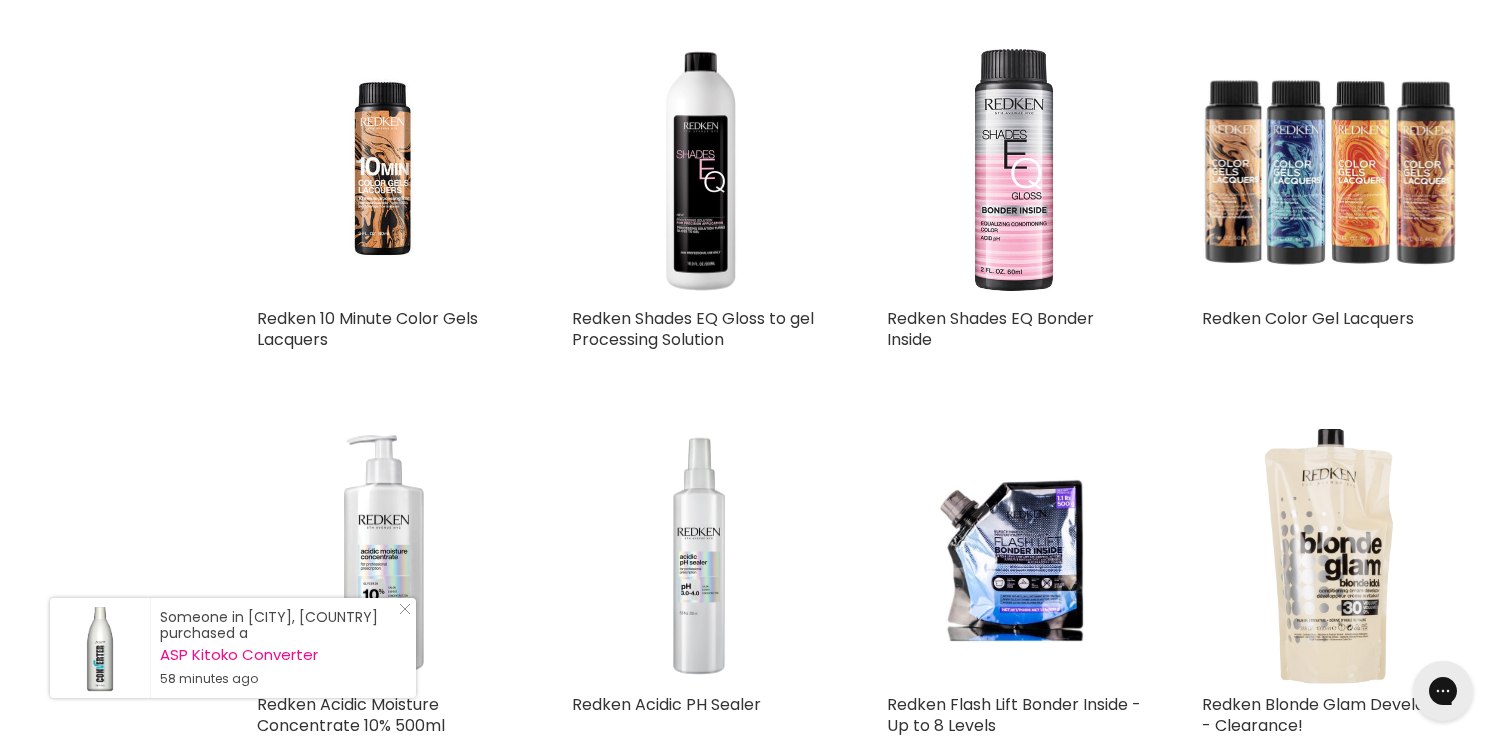 click at bounding box center (1014, 170) 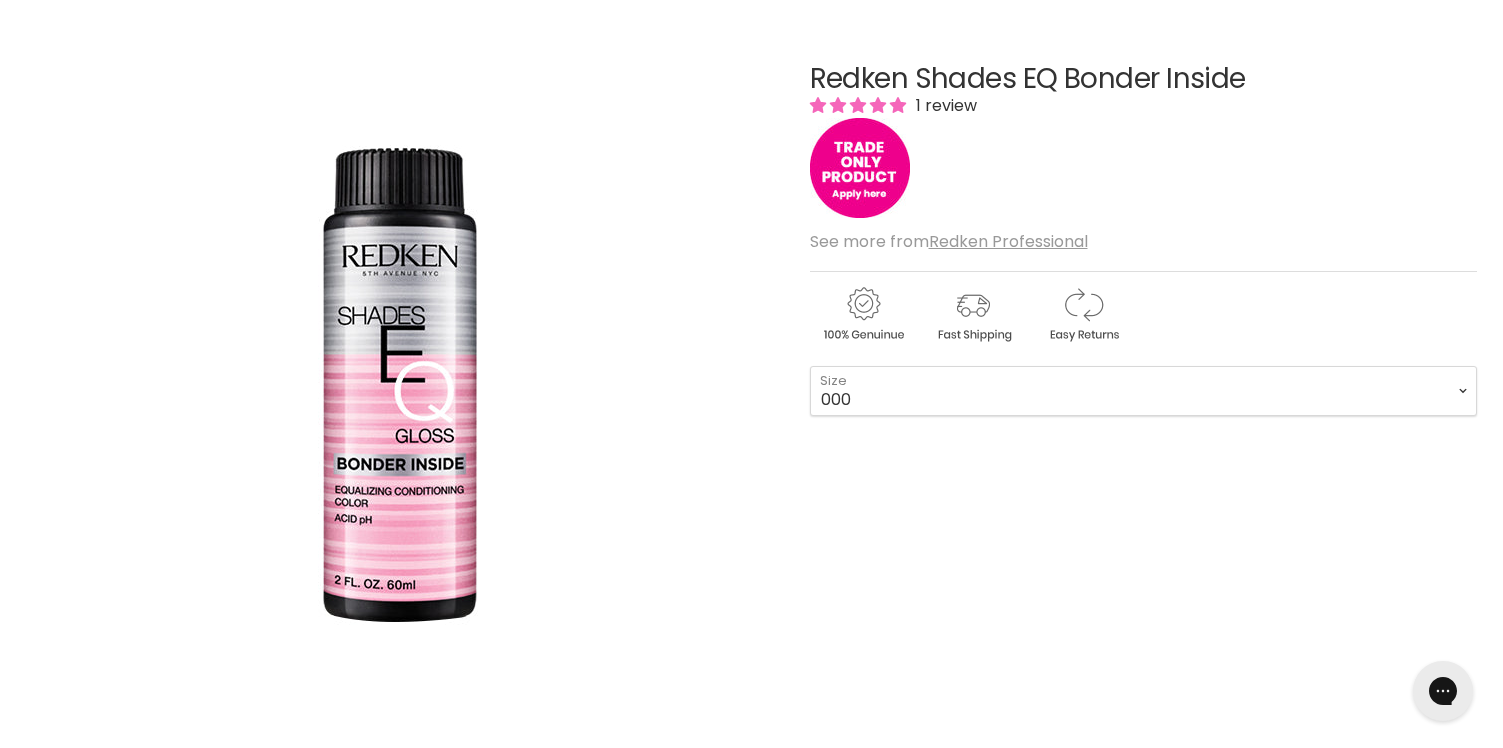 scroll, scrollTop: 0, scrollLeft: 0, axis: both 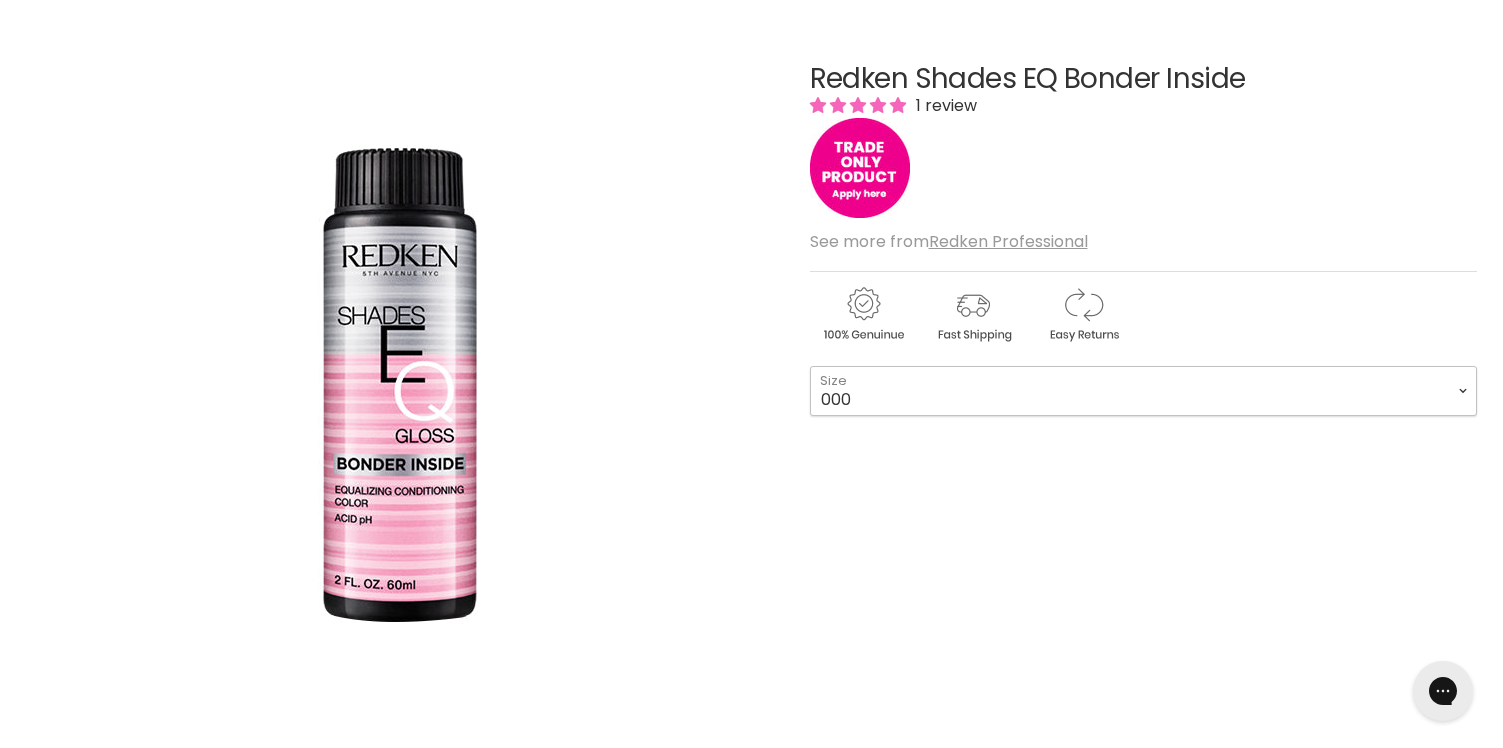 click on "000
09N Café Au Lait
09P Opal Glow
09T Chrome
09V Platinum Ice
10N Delicate Natural
010NA Marble
010NB Caramel Cloud
010P Ivory Pearl
010T Platinum
010VV Lavendar Ice
010GI Tahitian Sand
010G Lemon Icing" at bounding box center (1143, 391) 